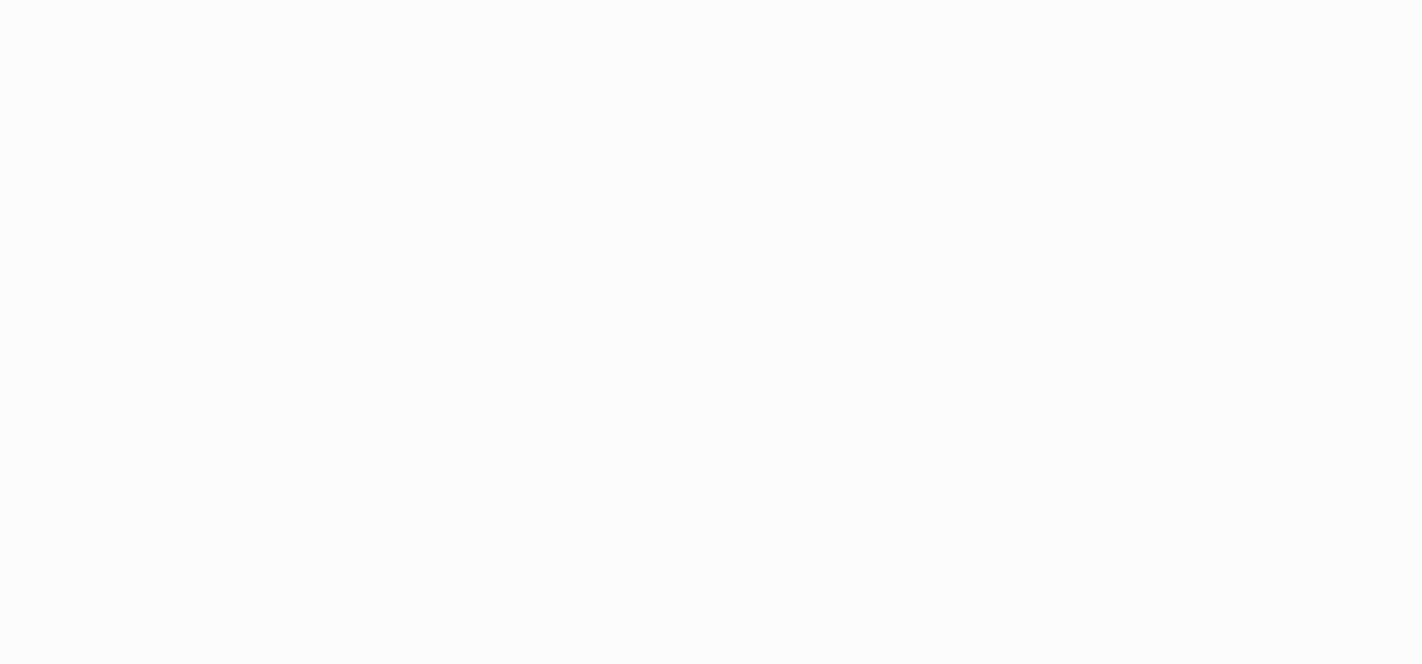 scroll, scrollTop: 0, scrollLeft: 0, axis: both 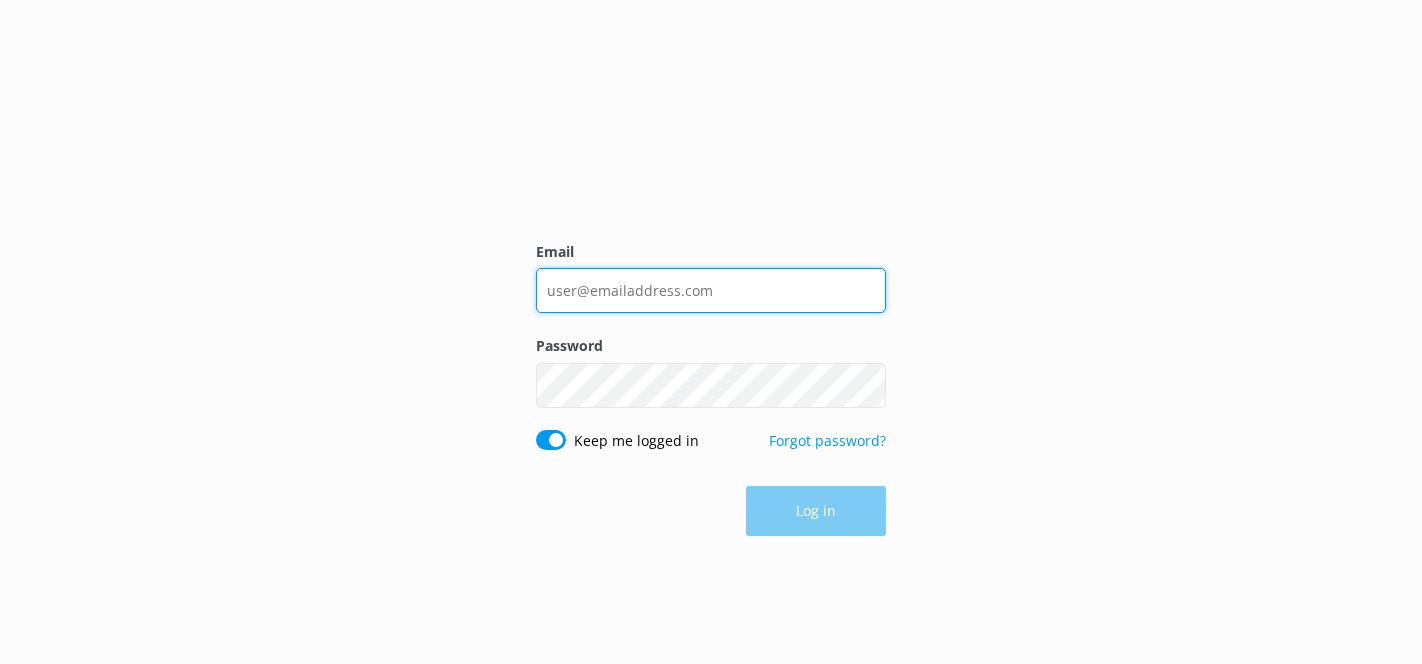 type on "info@[EMAIL]" 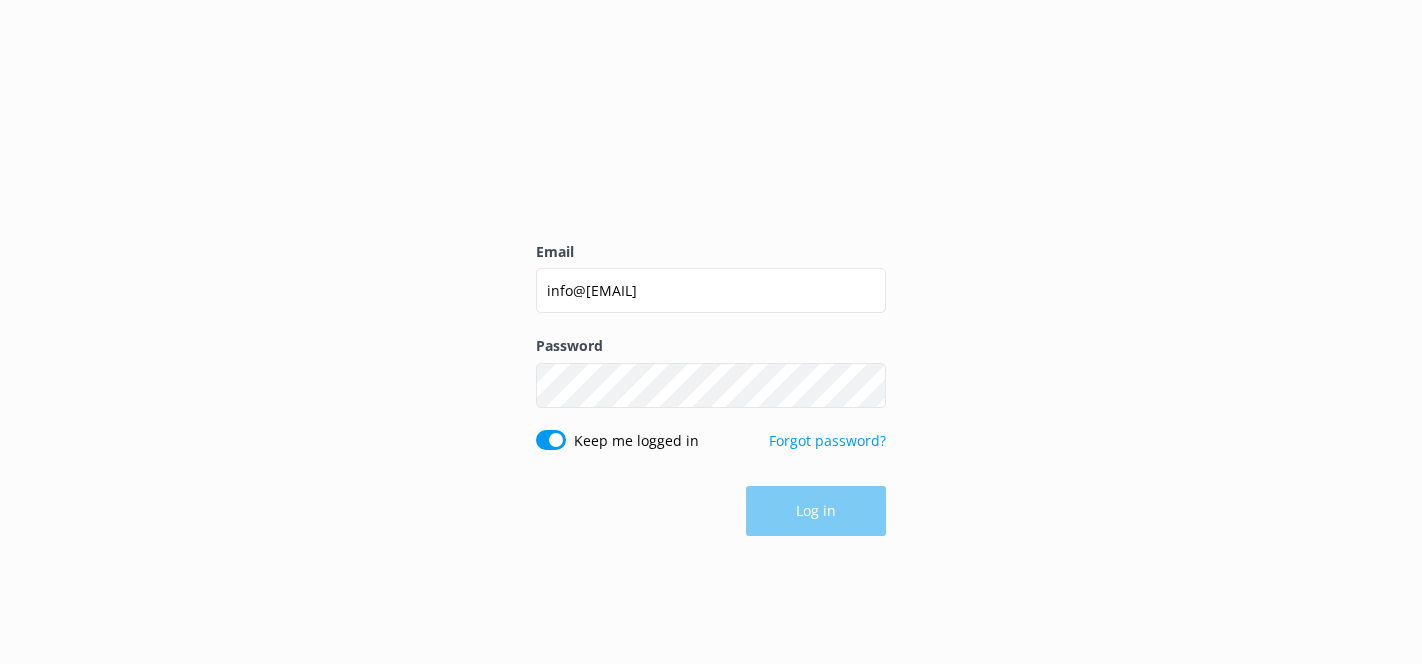click on "Log in" at bounding box center (711, 511) 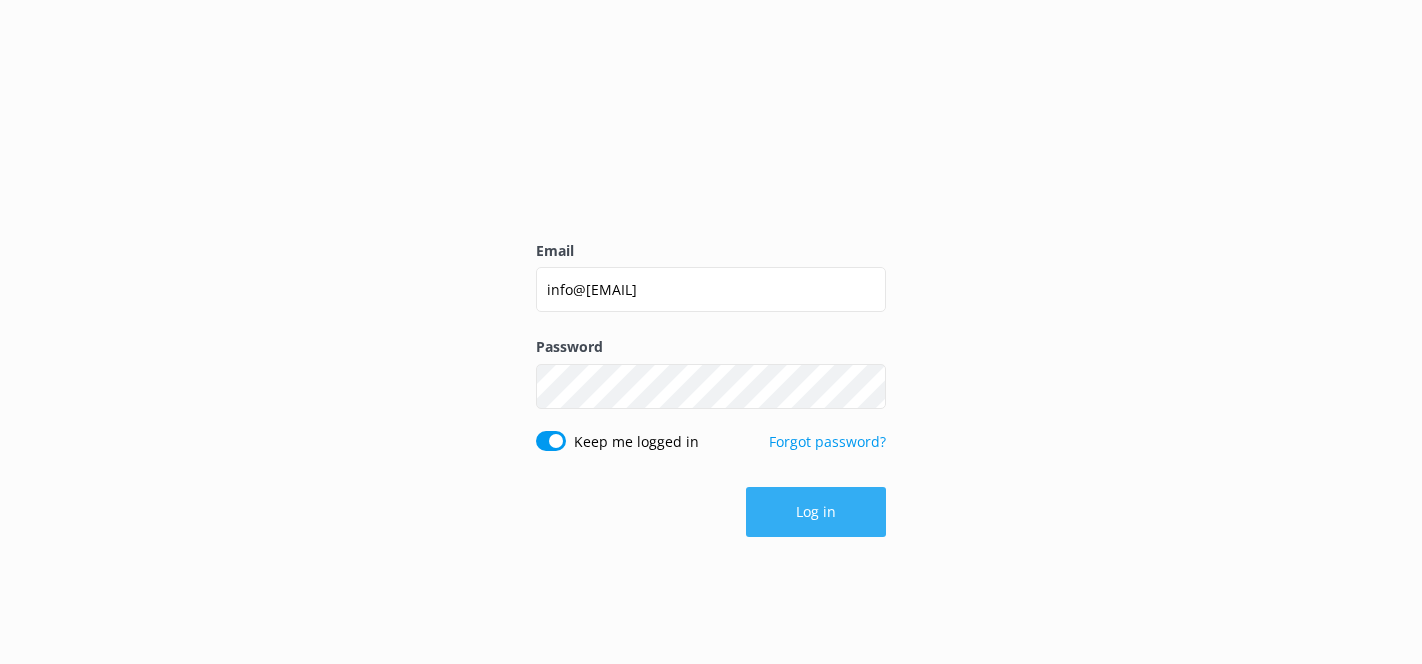 click on "Log in" at bounding box center (816, 512) 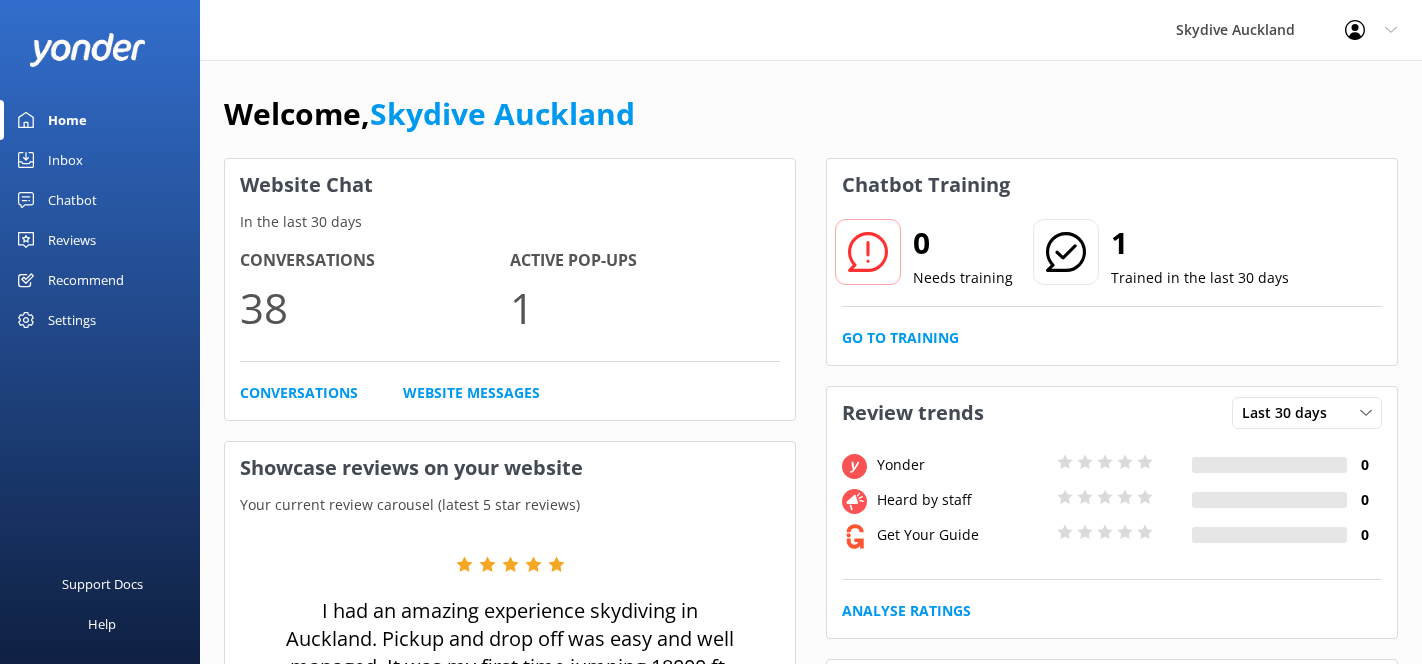 click on "Inbox" at bounding box center (65, 160) 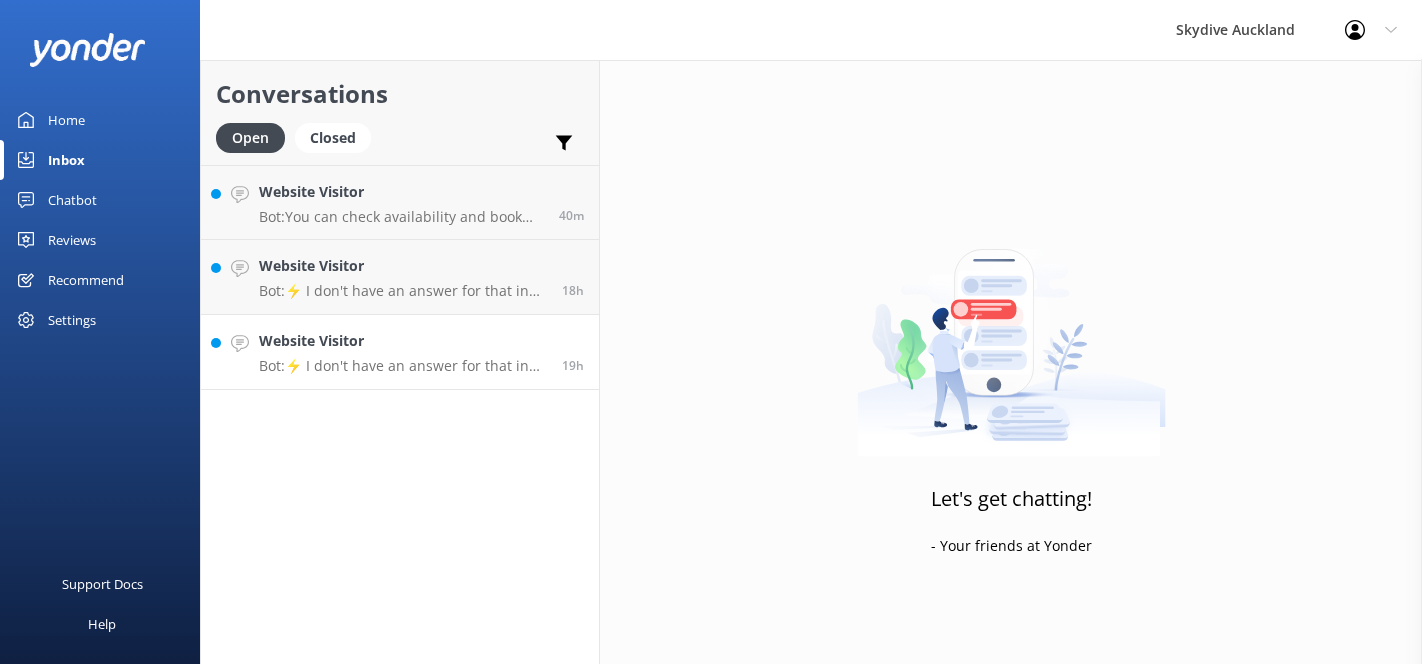 click on "Website Visitor" at bounding box center [403, 341] 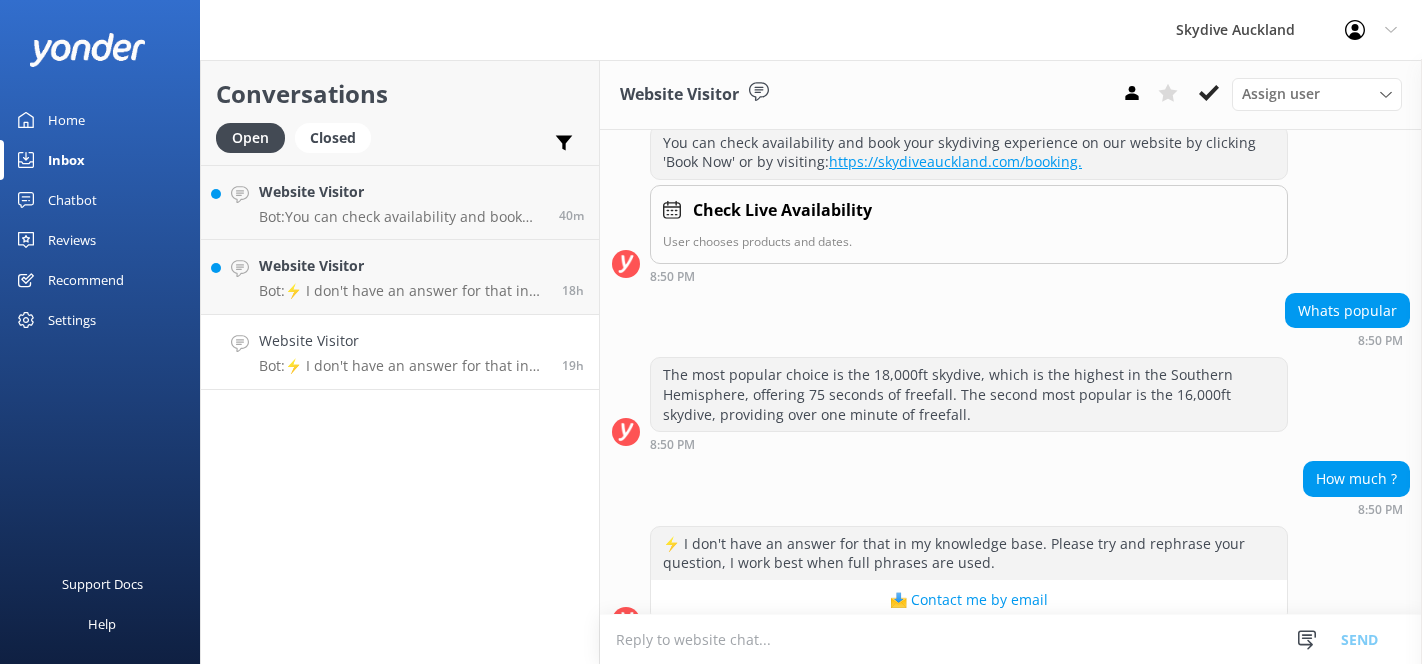 scroll, scrollTop: 305, scrollLeft: 0, axis: vertical 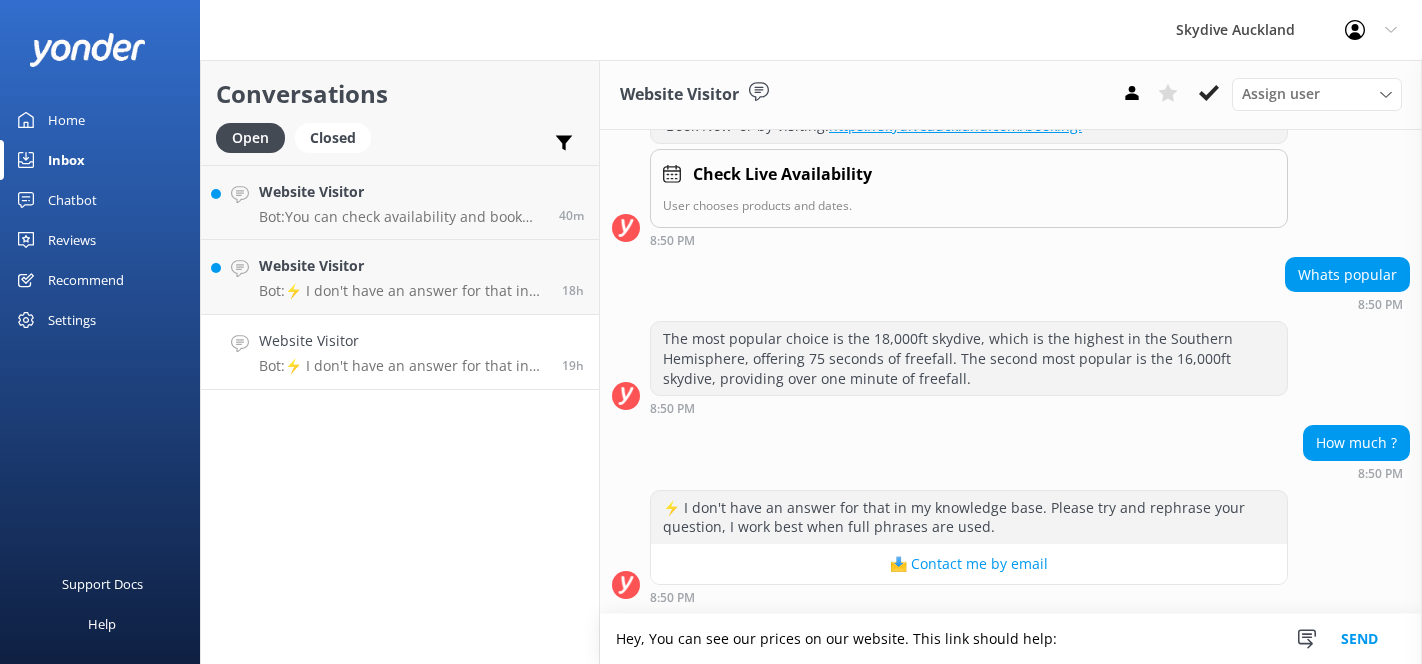 paste on "https://skydiveauckland.rezdy.com/?_ga=2.194305957.983747535.1754021690-1139587081.1733649227&_gl=1*199n2j*_gcl_au*NjkyMTMzMjgzLjE3NTEyNjA4NDc.*_ga*MTEzOTU4NzA4MS4xNzMzNjQ5MjI3*_ga_JLF90VGELQ*czE3NTQwMjE2OTAkbzExJGcwJHQxNzU0MDIxNjkwJGo2MCRsMCRoOTQzOTM2OTYy" 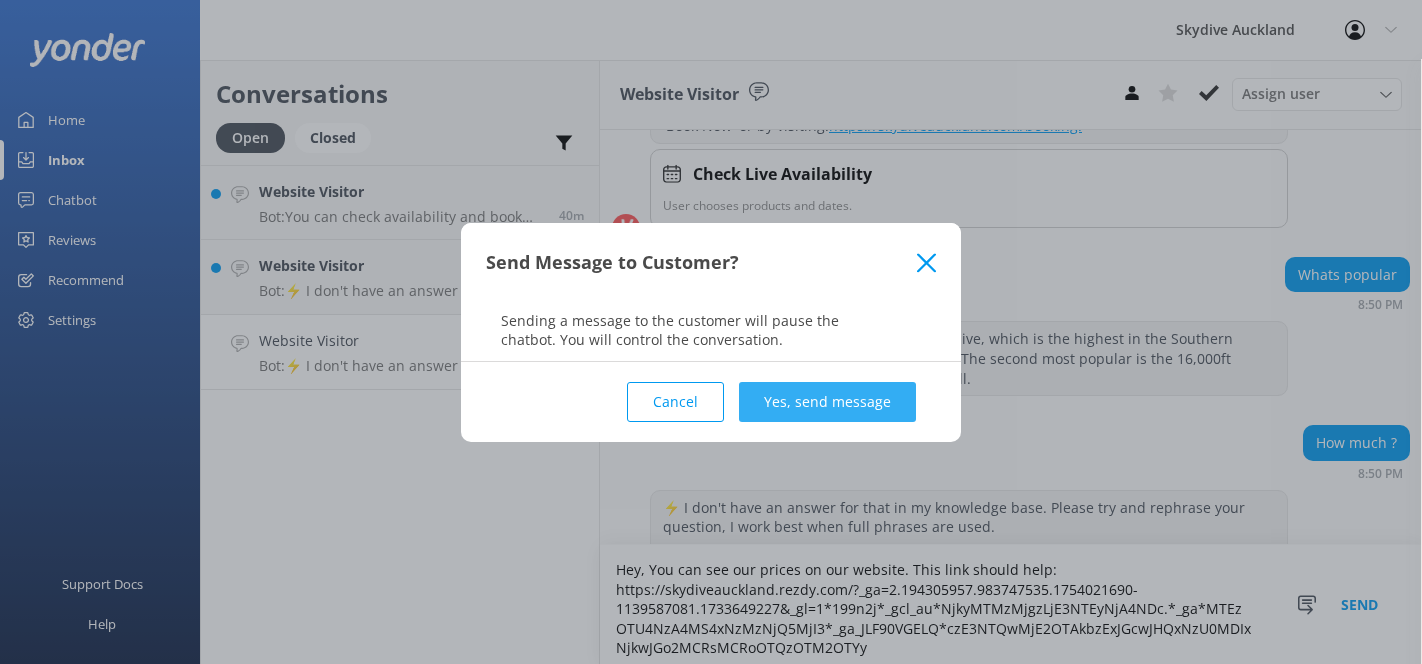 type on "Hey, You can see our prices on our website. This link should help: https://skydiveauckland.rezdy.com/?_ga=2.194305957.983747535.1754021690-1139587081.1733649227&_gl=1*199n2j*_gcl_au*NjkyMTMzMjgzLjE3NTEyNjA4NDc.*_ga*MTEzOTU4NzA4MS4xNzMzNjQ5MjI3*_ga_JLF90VGELQ*czE3NTQwMjE2OTAkbzExJGcwJHQxNzU0MDIxNjkwJGo2MCRsMCRoOTQzOTM2OTYy" 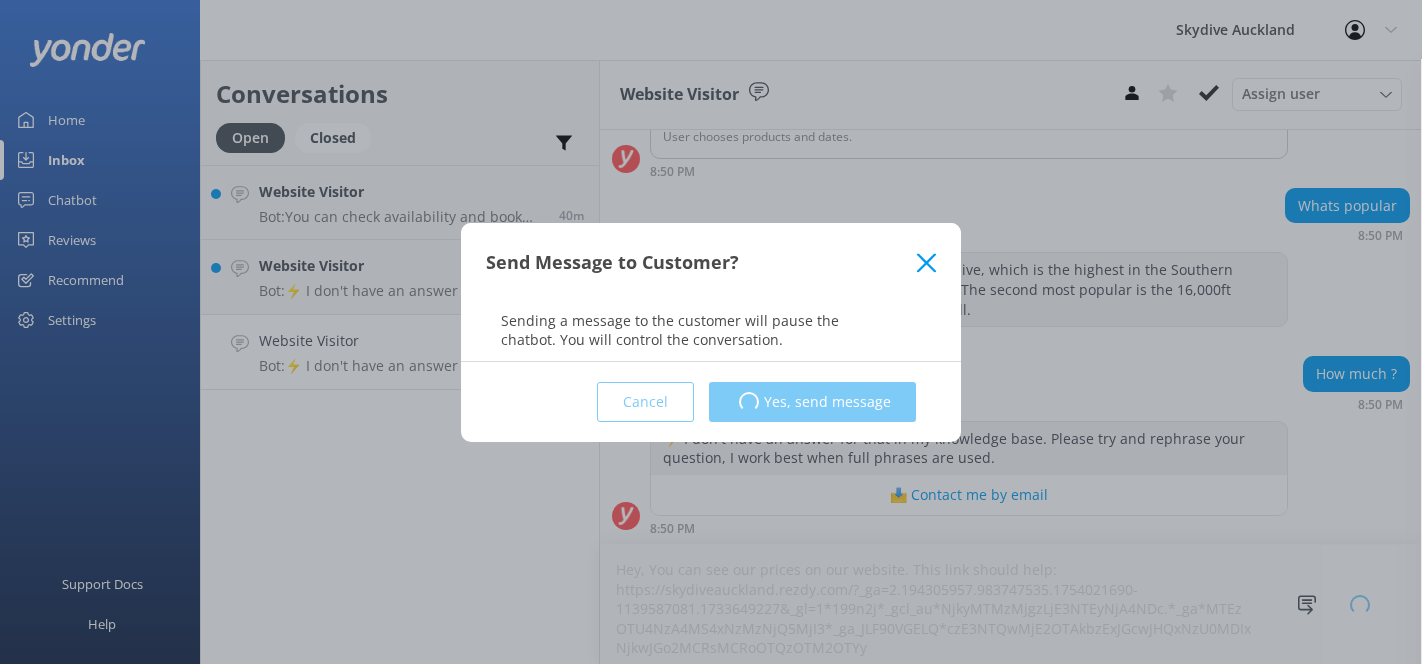 type 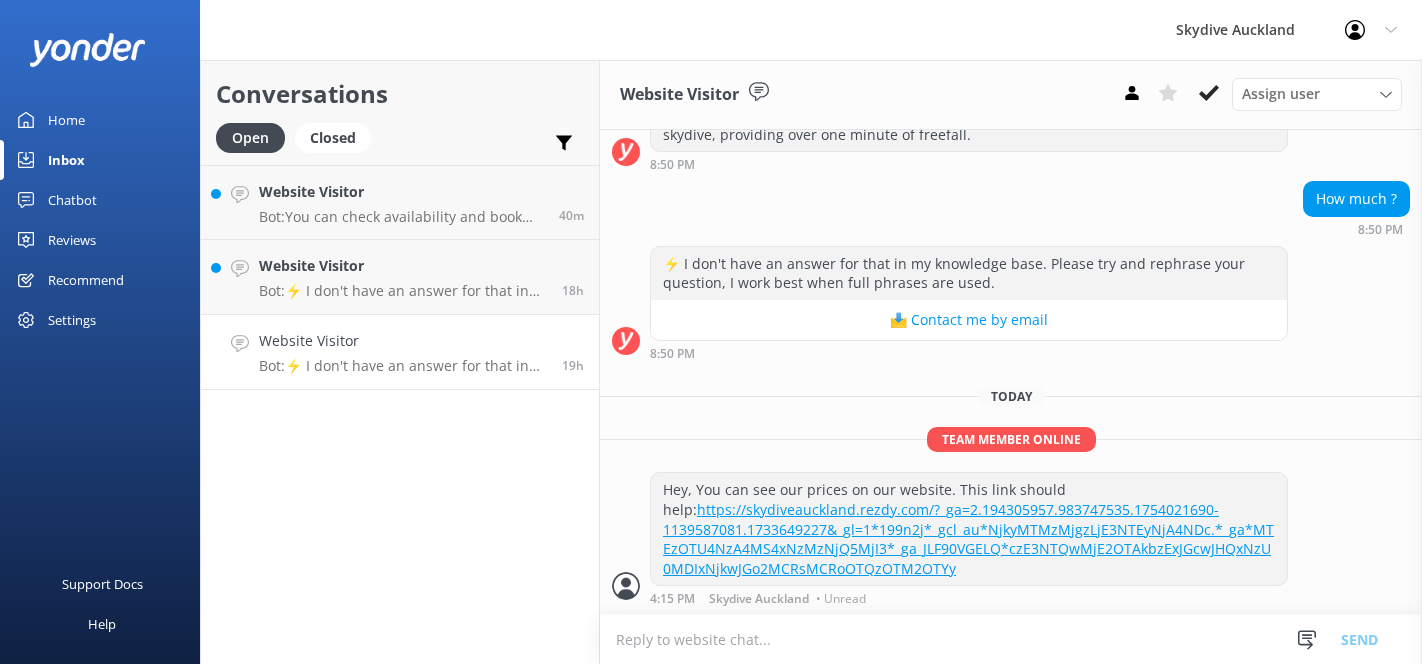 scroll, scrollTop: 550, scrollLeft: 0, axis: vertical 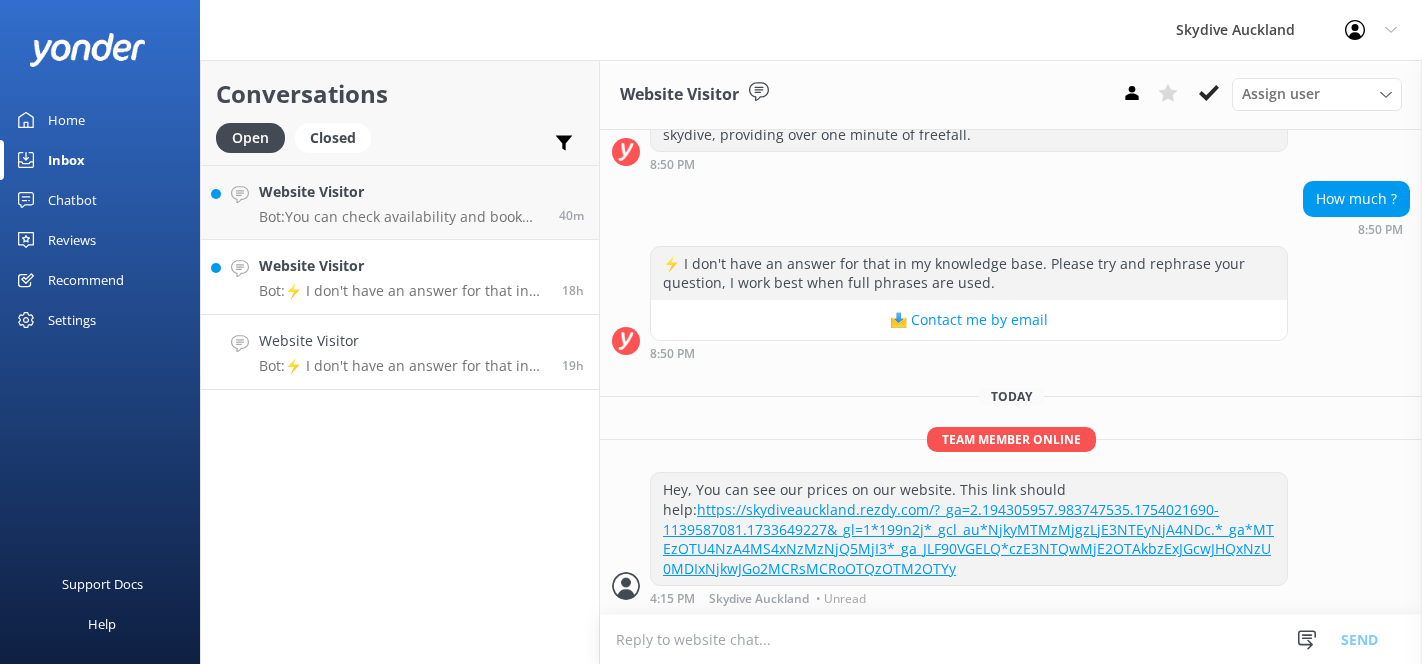 click on "Bot: ⚡ I don't have an answer for that in my knowledge base. Please try and rephrase your question, I work best when full phrases are used." at bounding box center (403, 291) 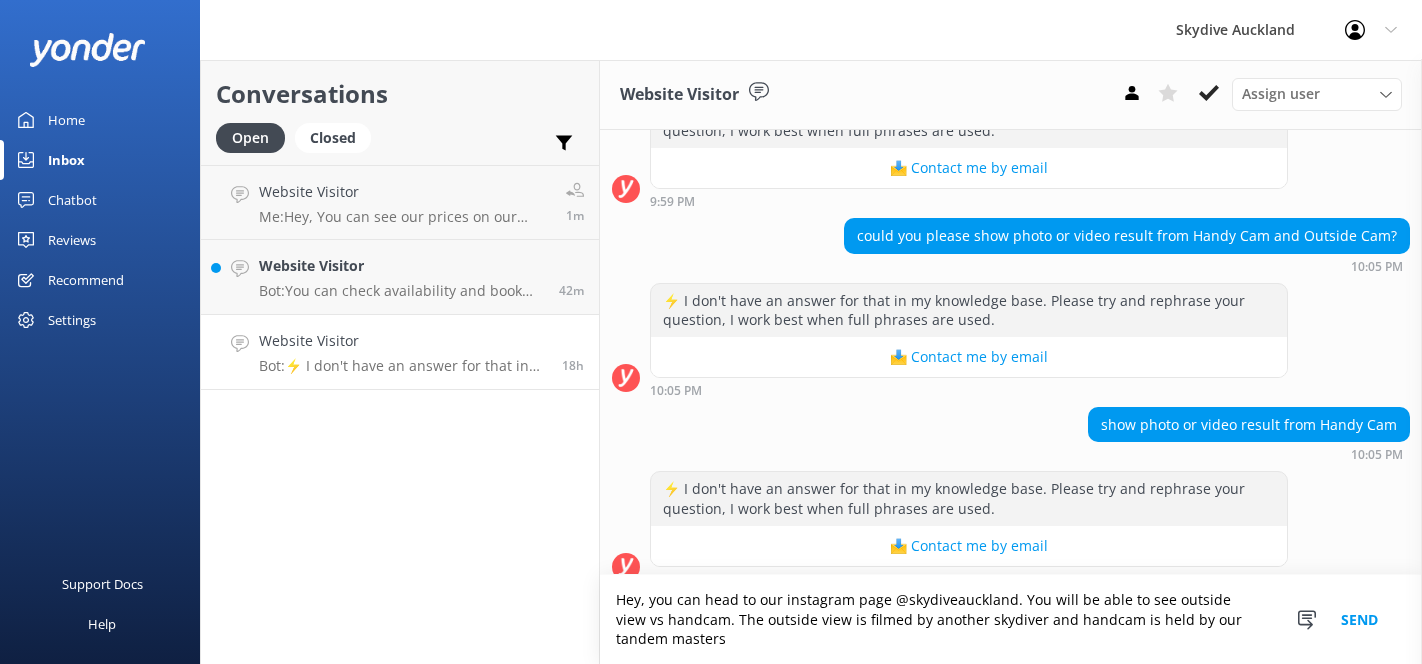 scroll, scrollTop: 1094, scrollLeft: 0, axis: vertical 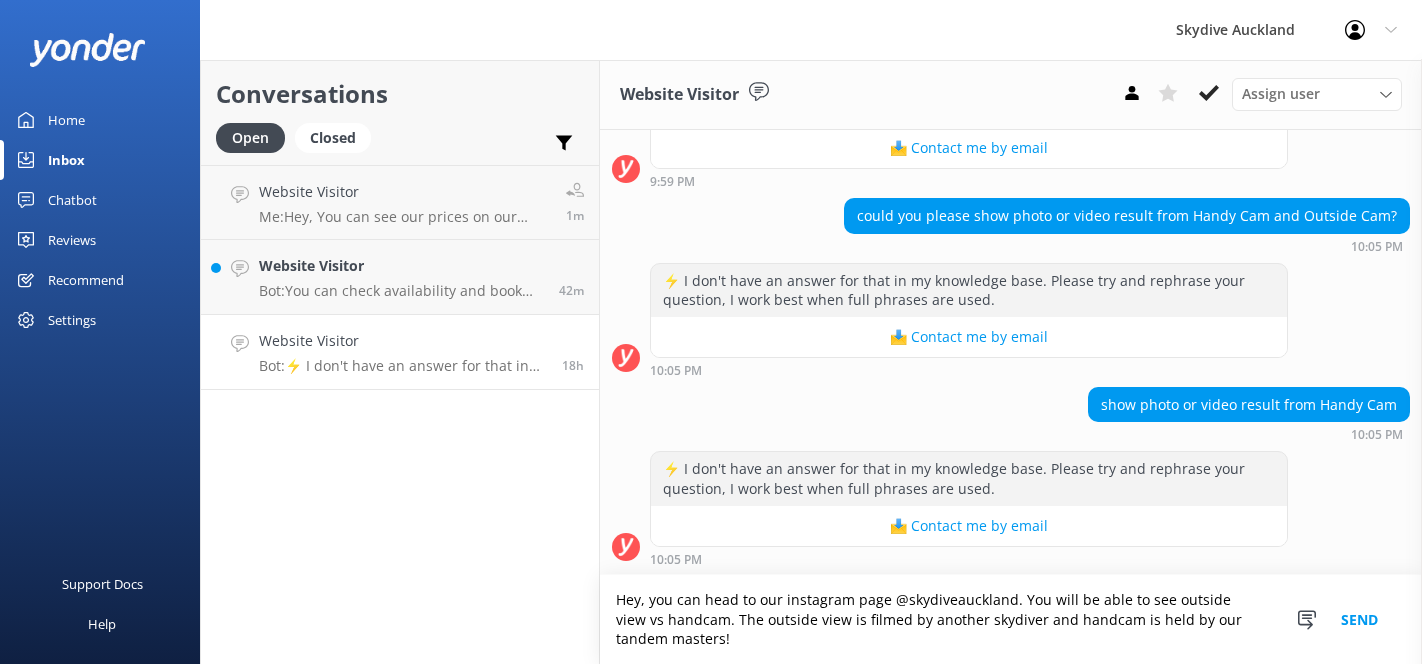 type on "Hey, you can head to our instagram page @skydiveauckland. You will be able to see outside view vs handcam. The outside view is filmed by another skydiver and handcam is held by our tandem masters!" 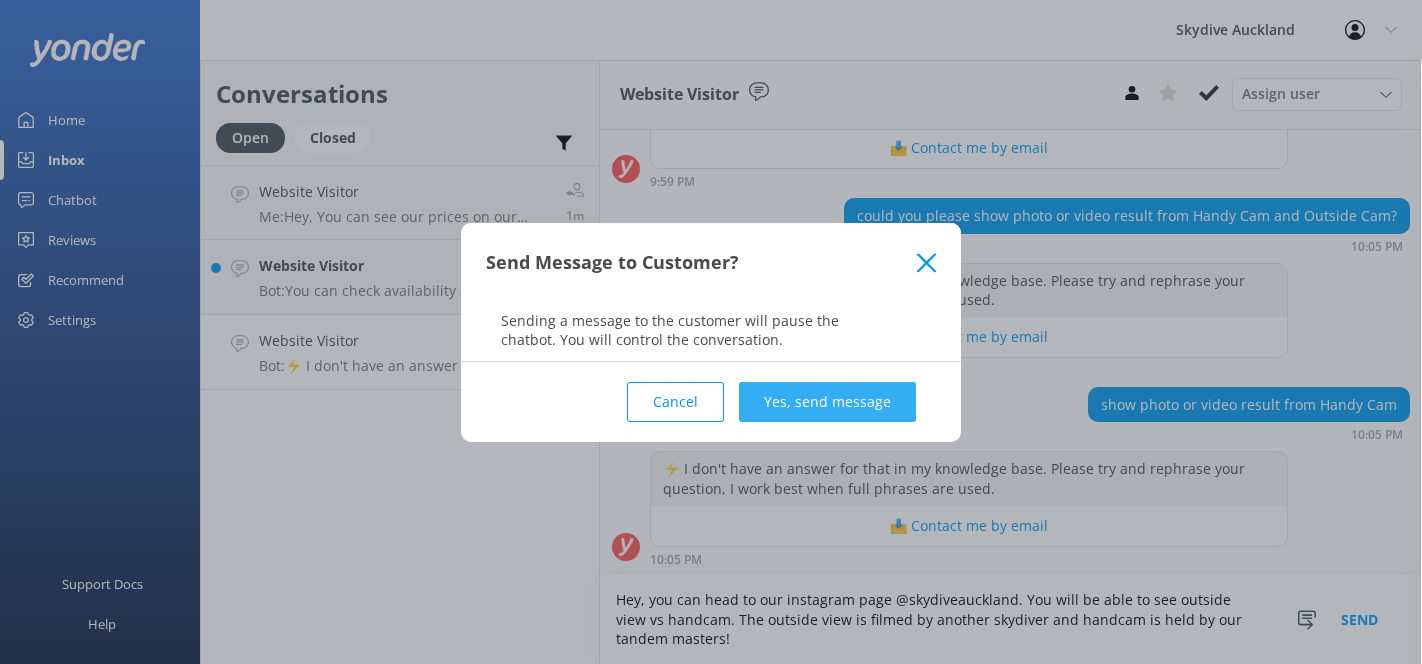click on "Yes, send message" at bounding box center [827, 402] 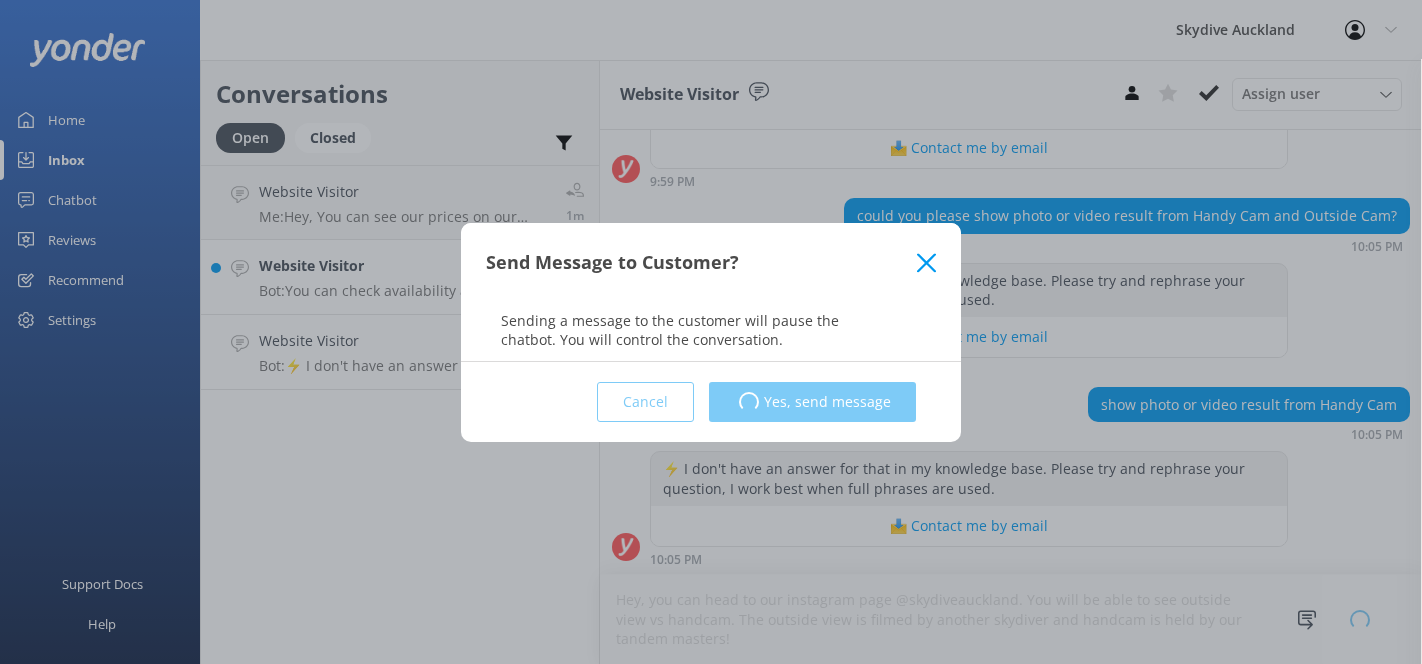 type 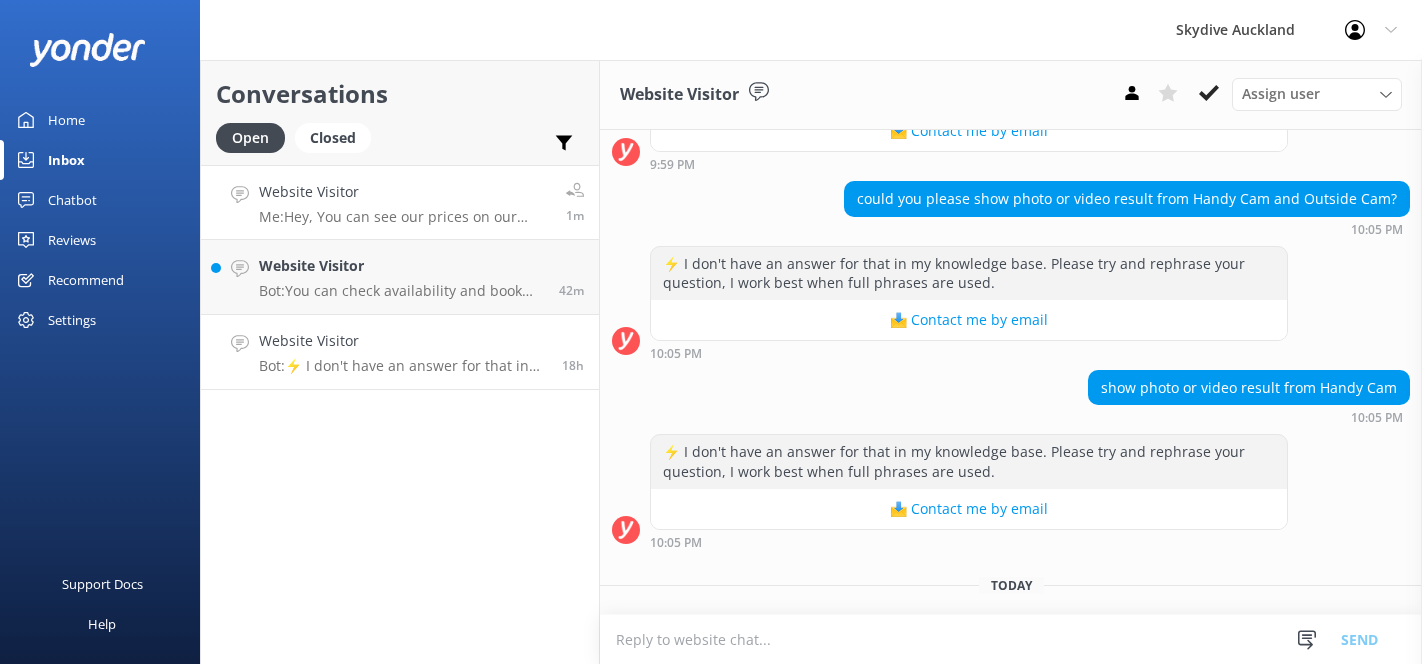 scroll, scrollTop: 1261, scrollLeft: 0, axis: vertical 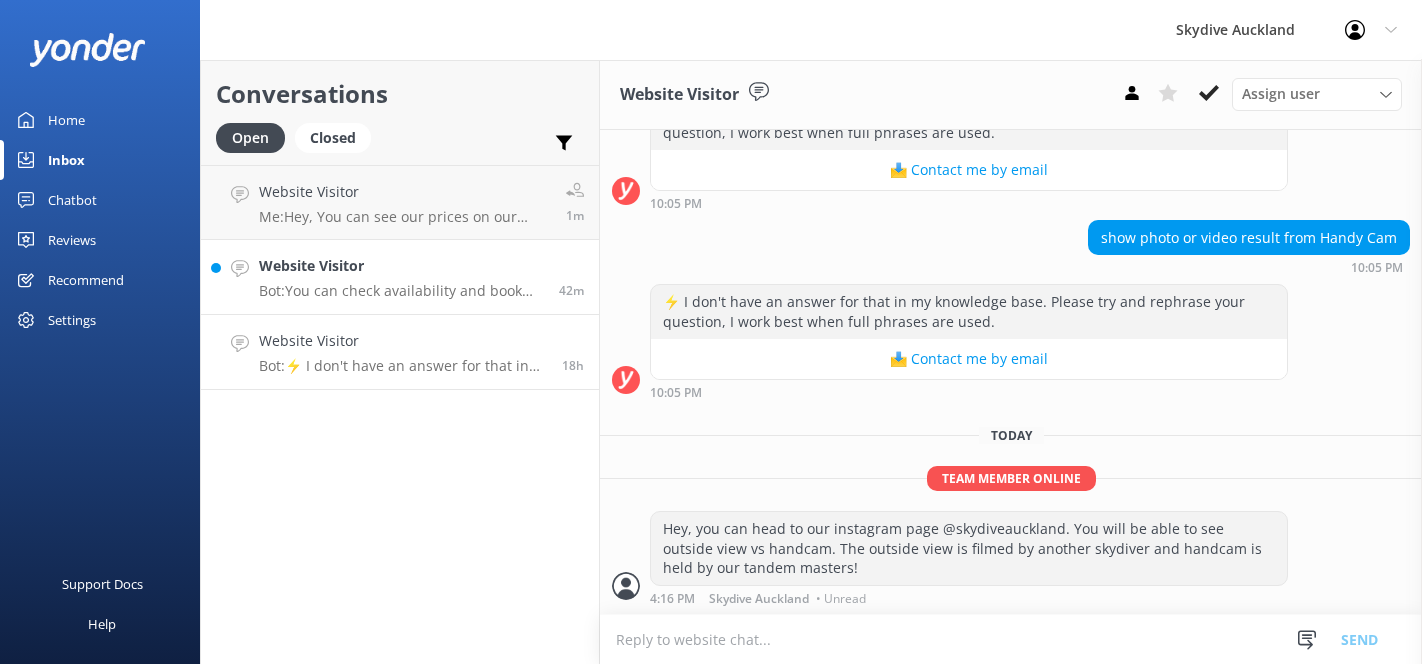 click on "Bot: You can check availability and book your skydiving experience on our website by clicking 'Book Now' or by visiting this link: https://skydiveauckland.com/booking. If you are booking for today or tomorrow and it does not show availability on our website, please call us on [PHONE] to make your booking." at bounding box center [401, 291] 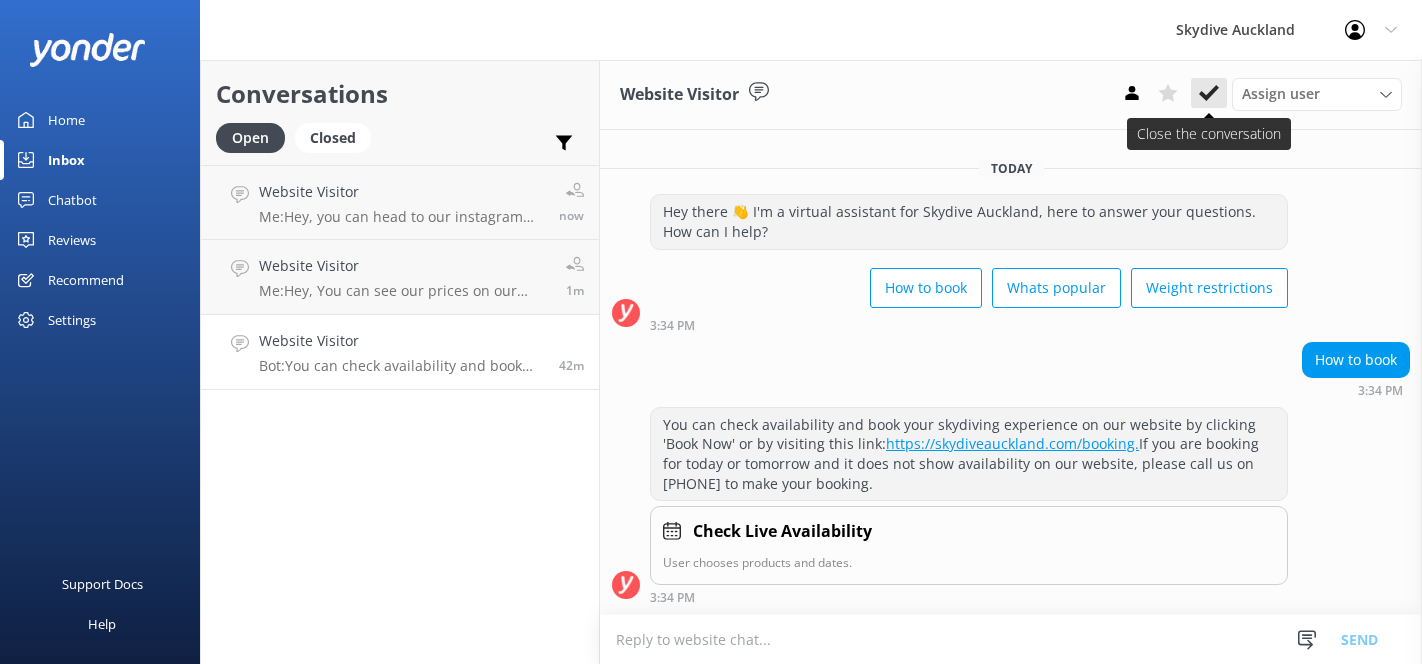 click at bounding box center [1209, 93] 